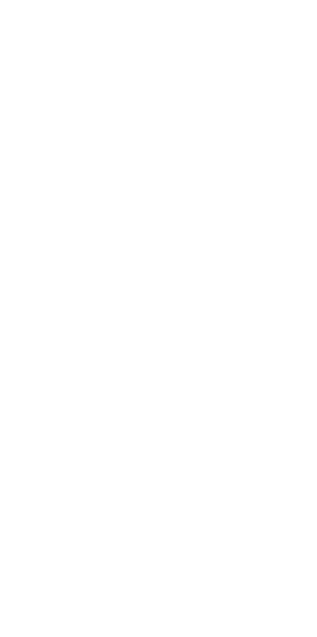 scroll, scrollTop: 0, scrollLeft: 0, axis: both 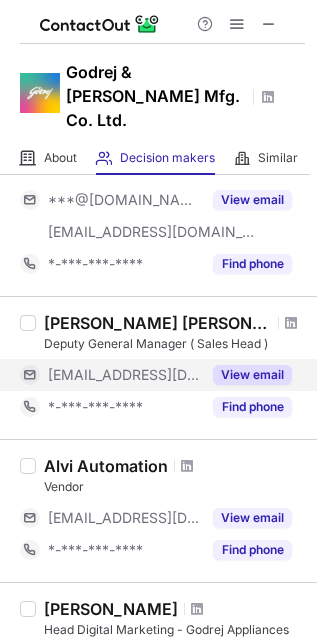 click on "View email" at bounding box center (252, 375) 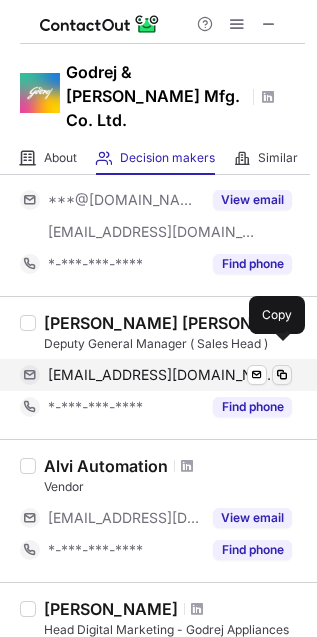 click at bounding box center (282, 375) 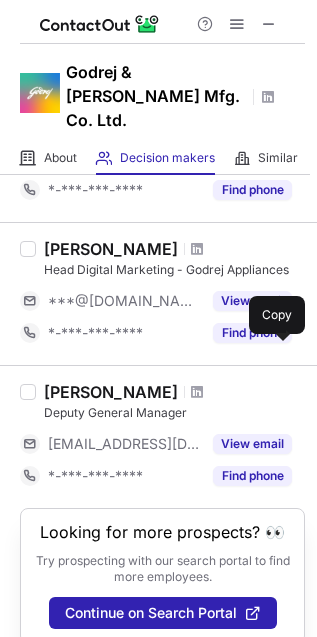 scroll, scrollTop: 1457, scrollLeft: 0, axis: vertical 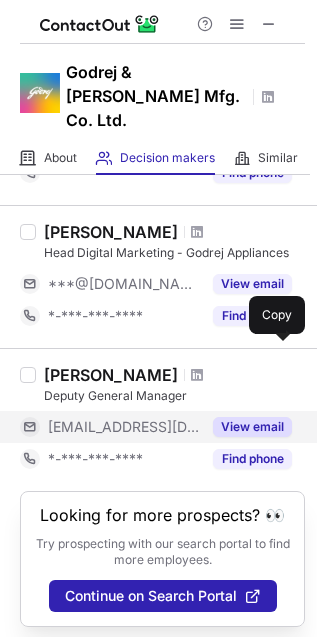 click on "View email" at bounding box center [252, 427] 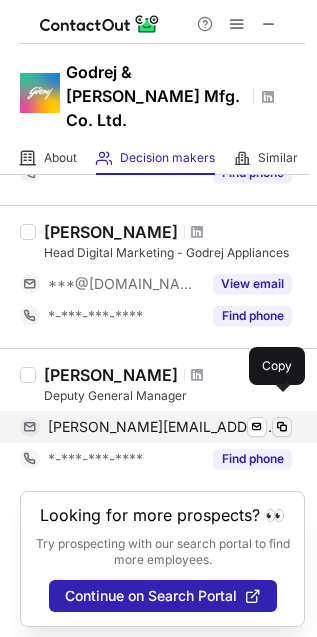 click at bounding box center [282, 427] 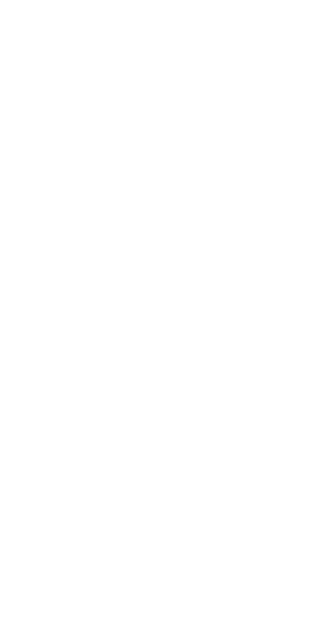 scroll, scrollTop: 0, scrollLeft: 0, axis: both 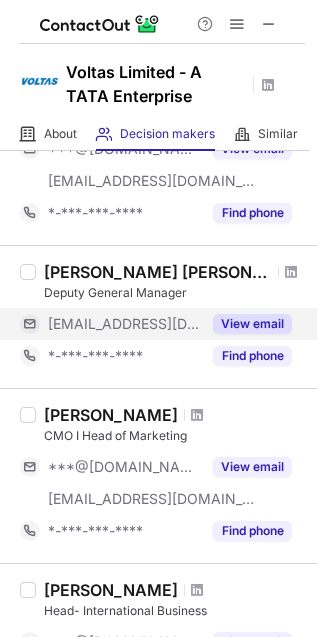 click on "View email" at bounding box center (252, 324) 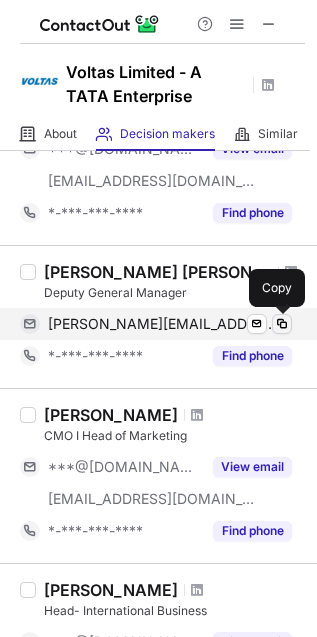click at bounding box center (282, 324) 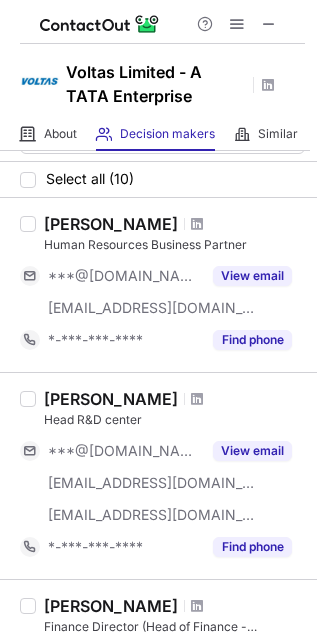 scroll, scrollTop: 0, scrollLeft: 0, axis: both 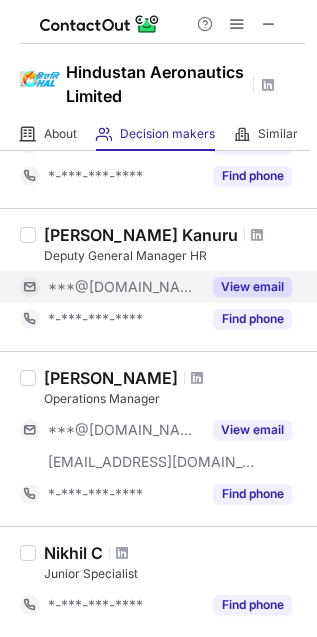click on "View email" at bounding box center (252, 287) 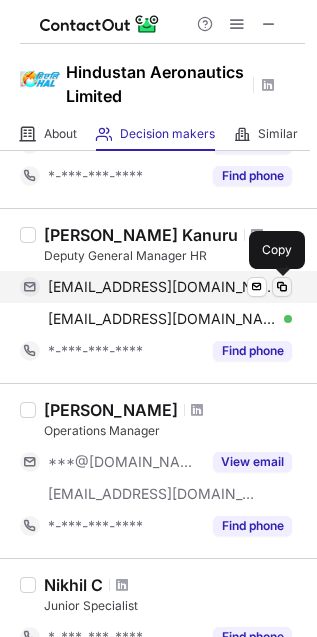 click at bounding box center [282, 287] 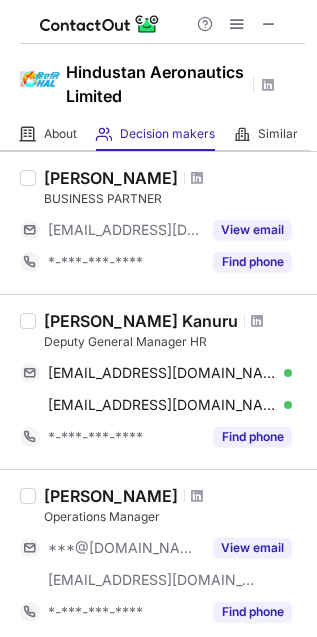 scroll, scrollTop: 80, scrollLeft: 0, axis: vertical 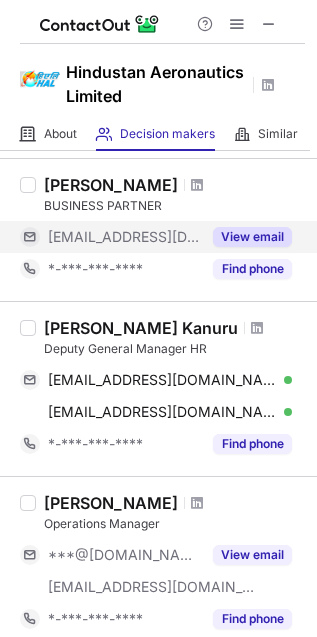 click on "View email" at bounding box center (252, 237) 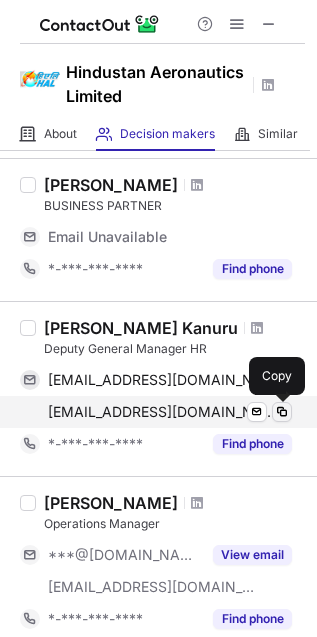 click at bounding box center [282, 412] 